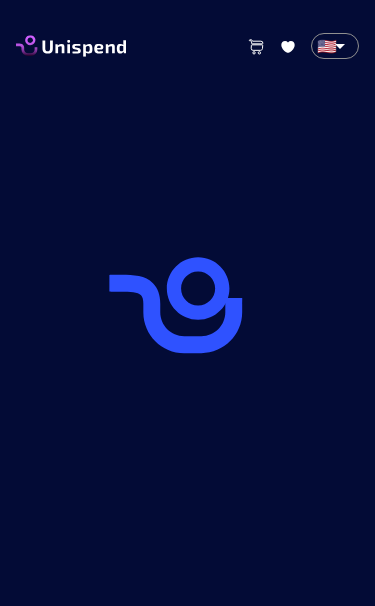 scroll, scrollTop: 0, scrollLeft: 0, axis: both 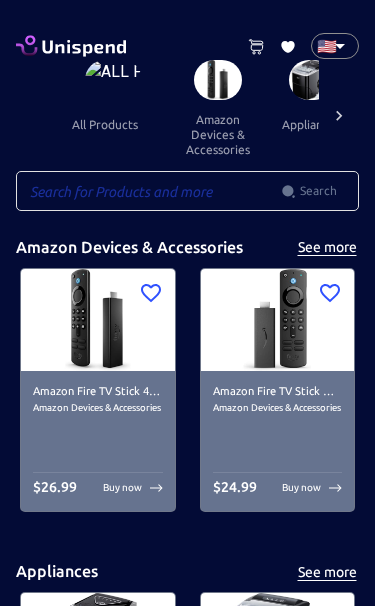 click on "🇺🇸 [COUNTRY]" at bounding box center [187, 4962] 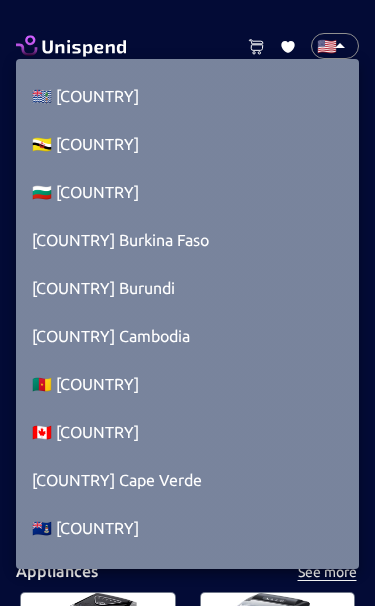 scroll, scrollTop: 1489, scrollLeft: 0, axis: vertical 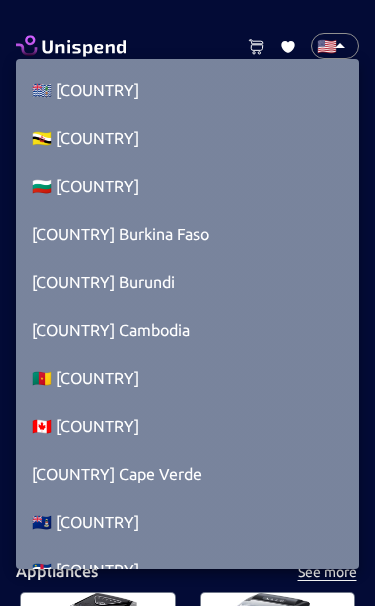 click on "🇨🇦 [COUNTRY]" at bounding box center (187, 426) 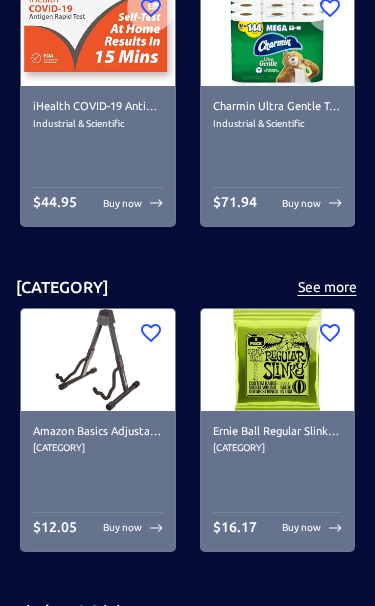 scroll, scrollTop: 5790, scrollLeft: 0, axis: vertical 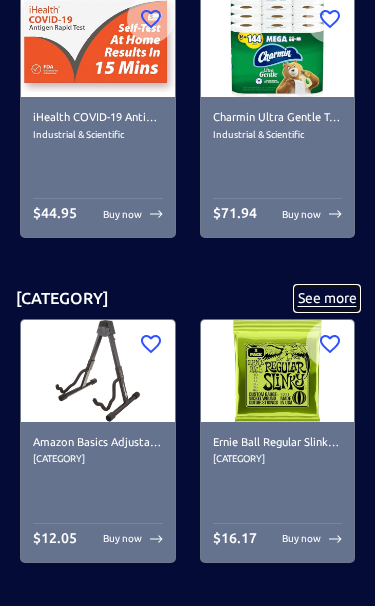 click on "See more" at bounding box center [327, 298] 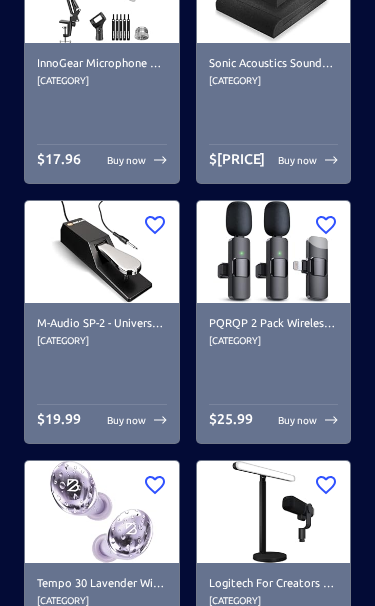 scroll, scrollTop: 0, scrollLeft: 0, axis: both 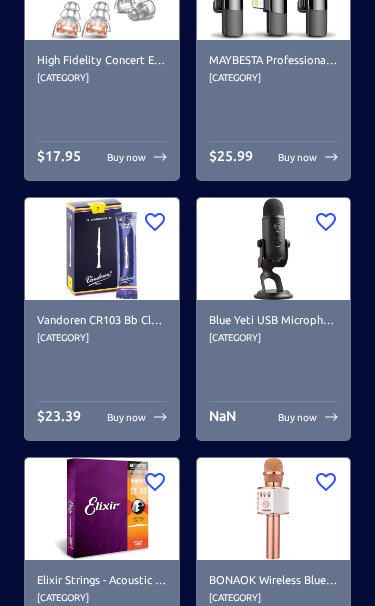 click at bounding box center (102, 249) 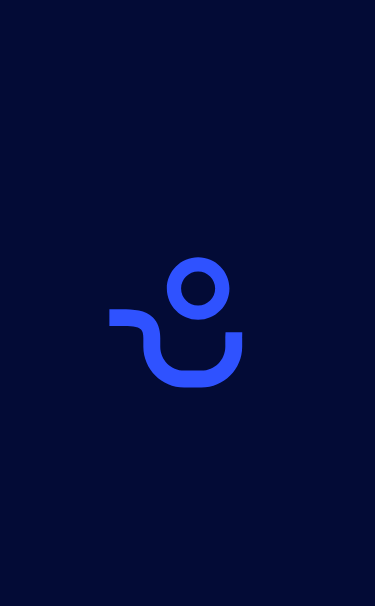 scroll, scrollTop: 0, scrollLeft: 0, axis: both 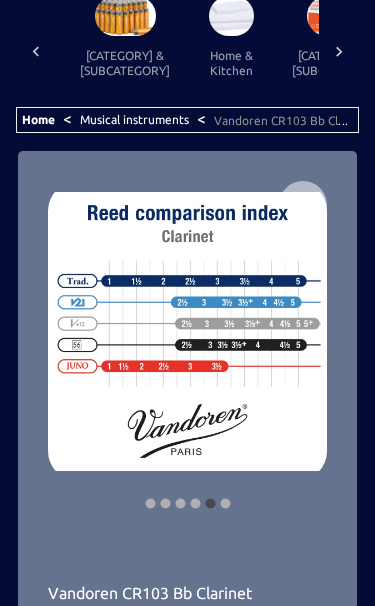 click at bounding box center [36, 51] 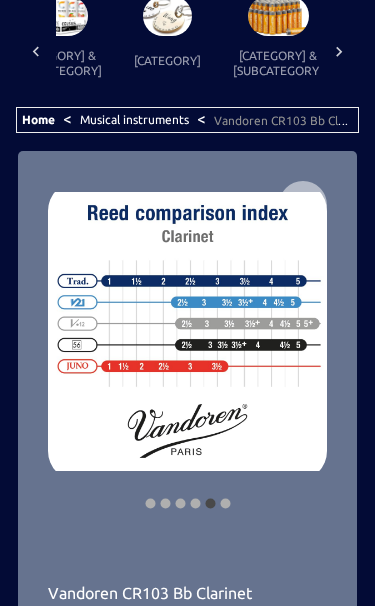 scroll, scrollTop: 0, scrollLeft: 1408, axis: horizontal 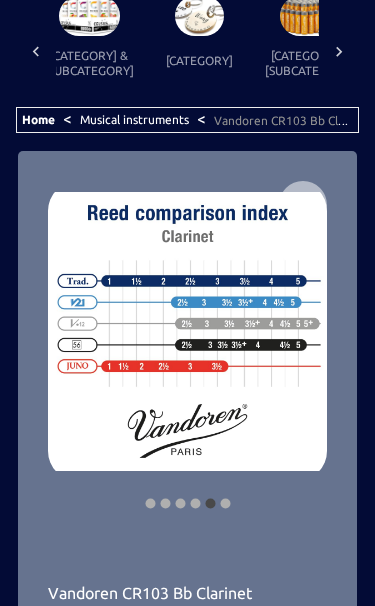 click on "Musical instruments" at bounding box center (134, 119) 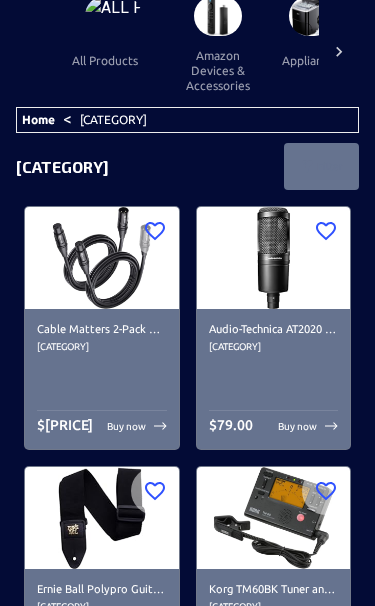 scroll, scrollTop: 0, scrollLeft: 0, axis: both 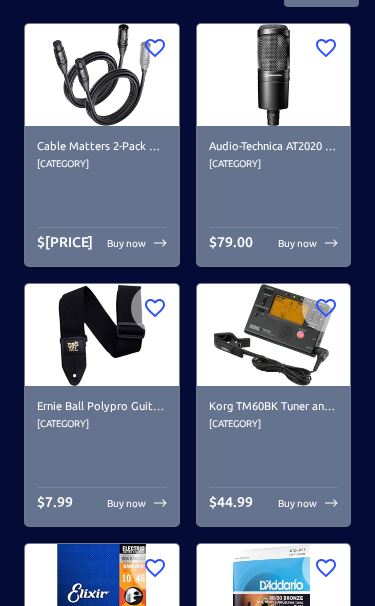 click at bounding box center (274, 335) 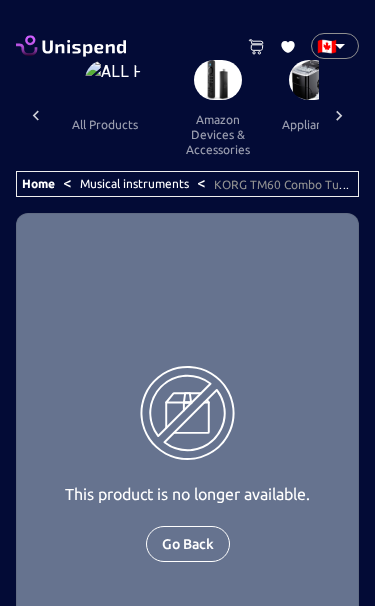 scroll, scrollTop: 0, scrollLeft: 1593, axis: horizontal 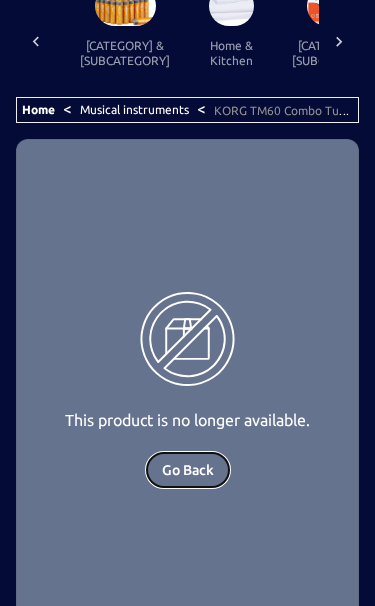 click on "Go Back" at bounding box center (188, 470) 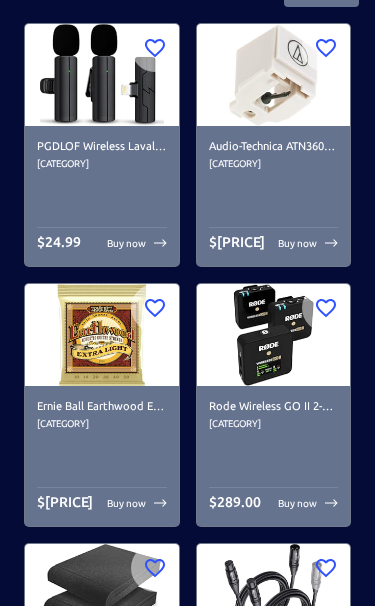 scroll, scrollTop: 0, scrollLeft: 0, axis: both 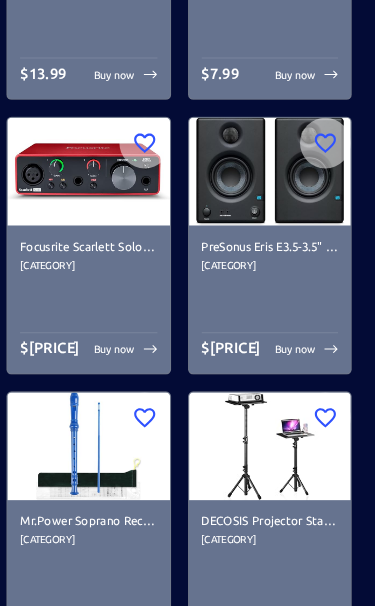 click on "Buy now" at bounding box center (297, 331) 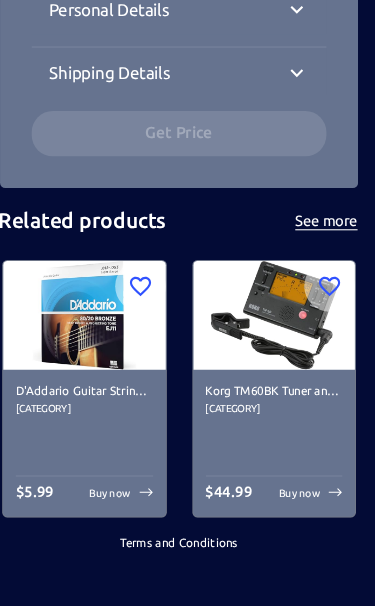 scroll, scrollTop: 0, scrollLeft: 0, axis: both 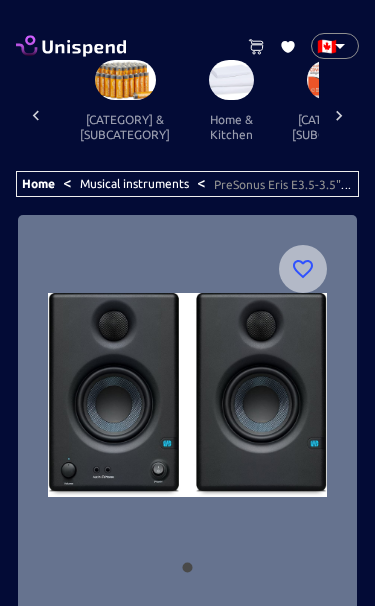 click on "[CATEGORY] & [SUBCATEGORY]" at bounding box center [337, 127] 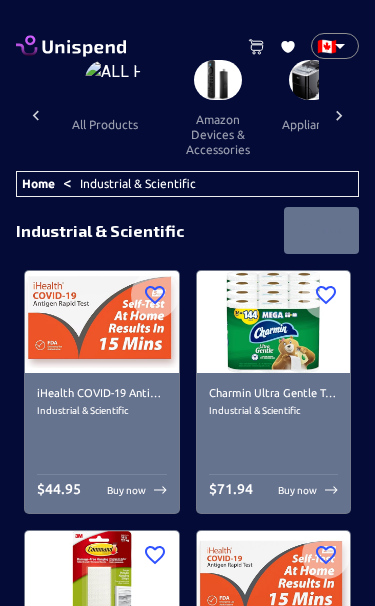 scroll, scrollTop: 0, scrollLeft: 1495, axis: horizontal 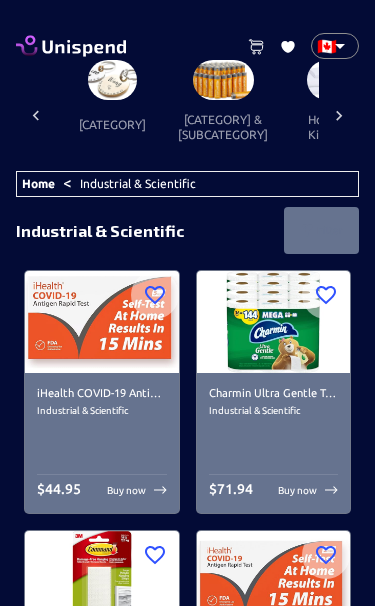 click at bounding box center [339, 115] 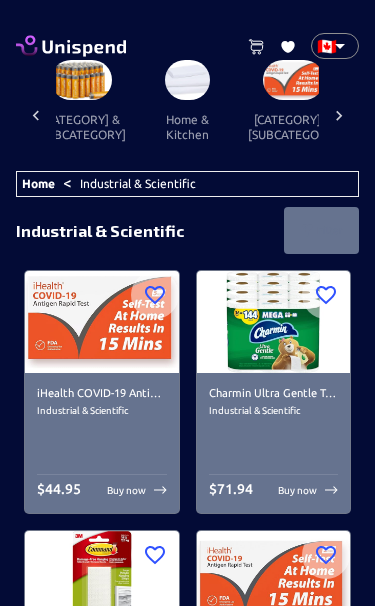 scroll, scrollTop: 0, scrollLeft: 1680, axis: horizontal 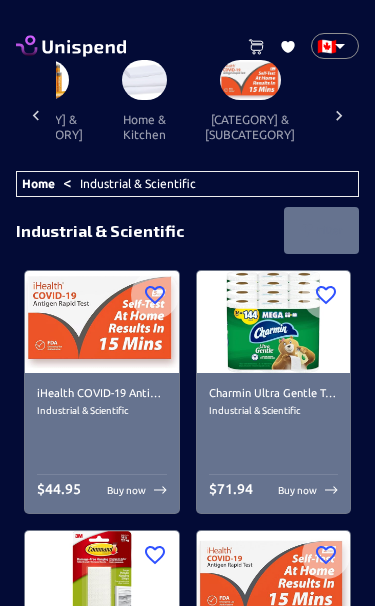 click at bounding box center [360, 80] 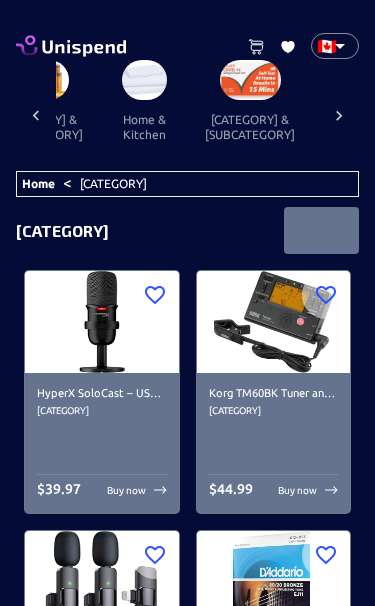 click on "$ 44.99 Buy now" at bounding box center (274, 490) 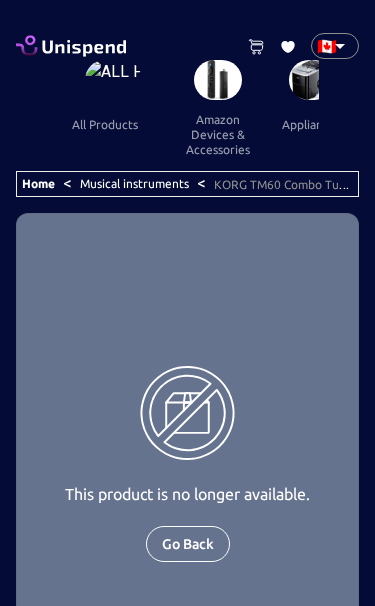 scroll, scrollTop: 0, scrollLeft: 1593, axis: horizontal 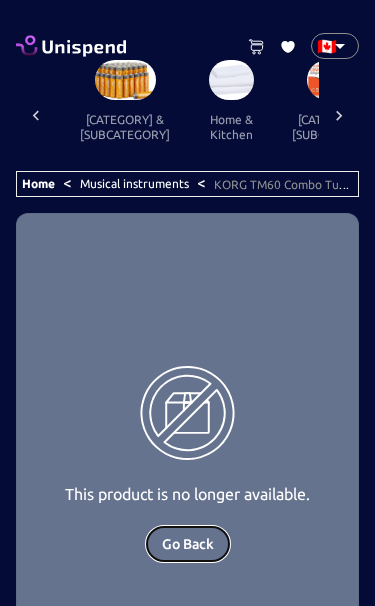 click on "Go Back" at bounding box center [188, 544] 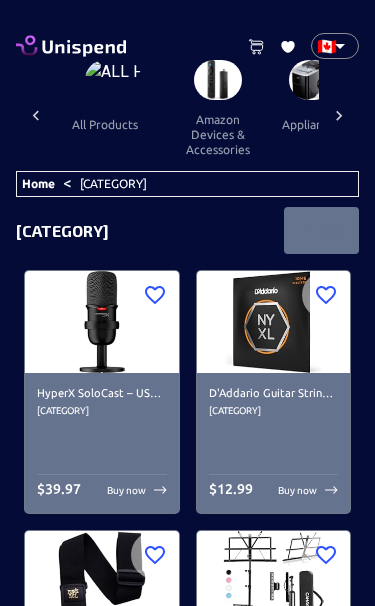 scroll, scrollTop: 0, scrollLeft: 1593, axis: horizontal 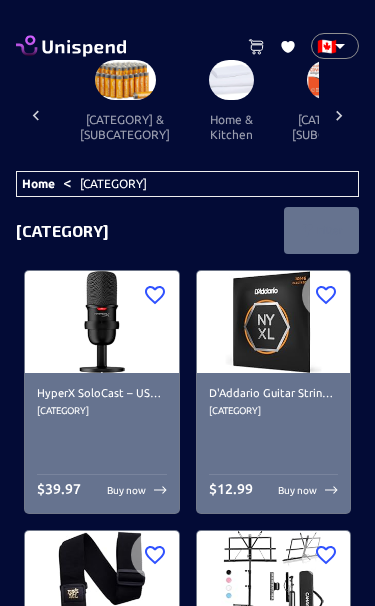 click at bounding box center [447, 80] 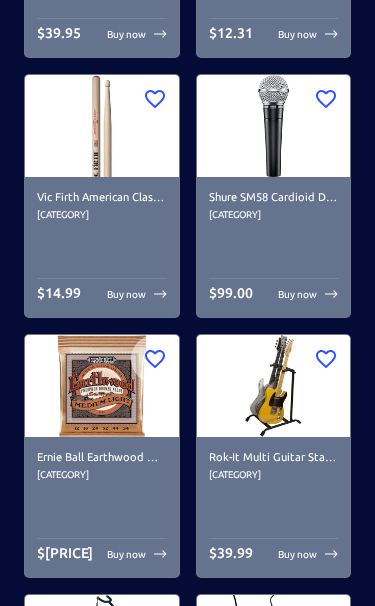 scroll, scrollTop: 9815, scrollLeft: 0, axis: vertical 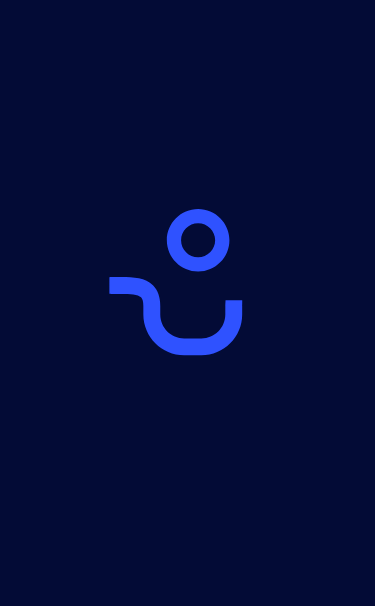 click at bounding box center (187, 303) 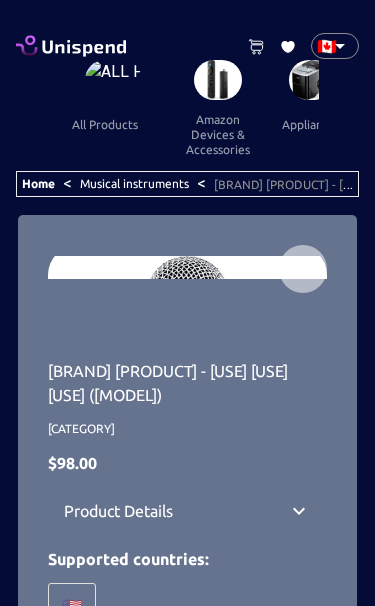 scroll, scrollTop: 0, scrollLeft: 1593, axis: horizontal 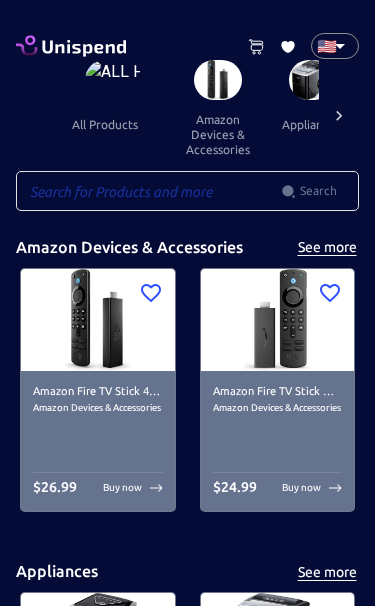 click on "0 Cart 0 Favorites 🇺🇸 [COUNTRY] ​ all products amazon devices & accessories appliances audible books & originals automotive baby books camera & photo products cell phones & accessories climate pledge friendly clothing, shoes & jewelry computers & accessories electronics entertainment collectibles grocery & gourmet food handmade products health & household home & kitchen industrial & scientific musical instruments kitchen & dining pet supplies sports & outdoors amazon renewed apps & games arts, crafts & sewing beauty & personal care cds & vinyl mobile money fashion airtime swap crypto ​ Search ​ Amazon Devices & Accessories See more Amazon Fire TV Stick 4K Max streaming device, Wi-Fi 6, Alexa Voice Remote (includes TV controls)   Amazon Devices & Accessories $ 26.99 Buy now Amazon Fire TV Stick with Alexa Voice Remote (includes TV controls), free &amp; live TV without cable or satellite, HD streaming device   Amazon Devices & Accessories $ 24.99 Buy now Appliances See more   Appliances $ 109.99 Buy now" at bounding box center (187, 4962) 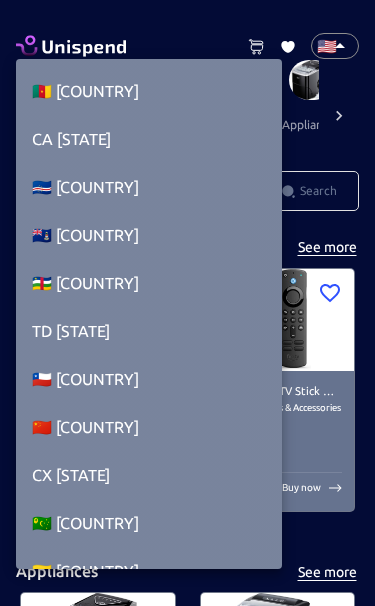 scroll, scrollTop: 1774, scrollLeft: 0, axis: vertical 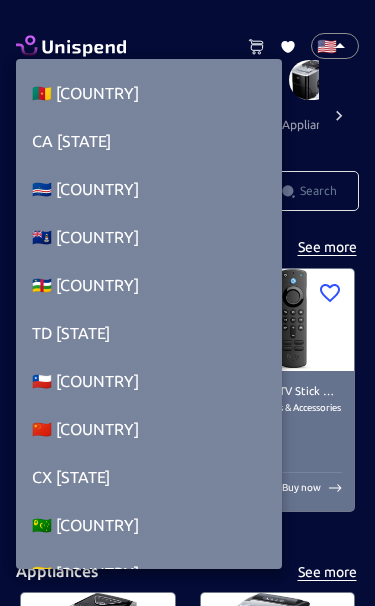 click on "CA [STATE]" at bounding box center [149, 141] 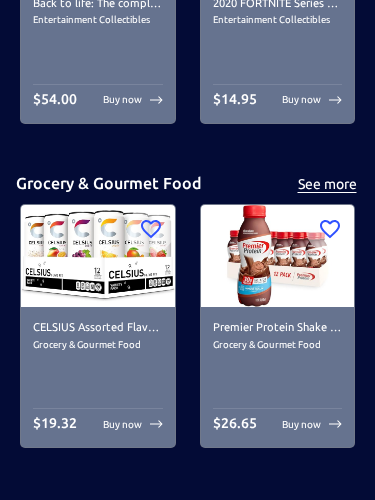 scroll, scrollTop: 4282, scrollLeft: 0, axis: vertical 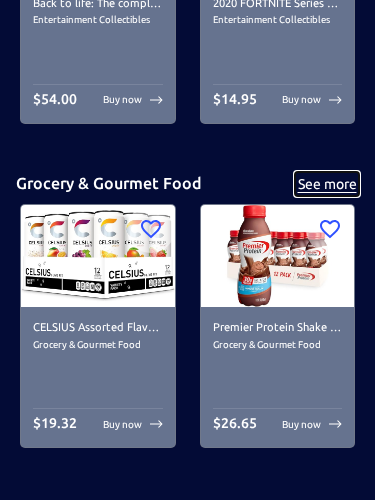 click on "See more" at bounding box center (327, 184) 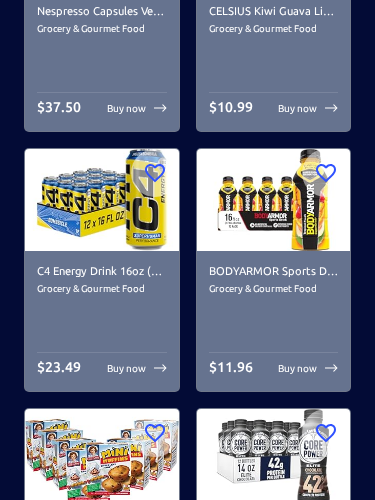 scroll, scrollTop: 0, scrollLeft: 0, axis: both 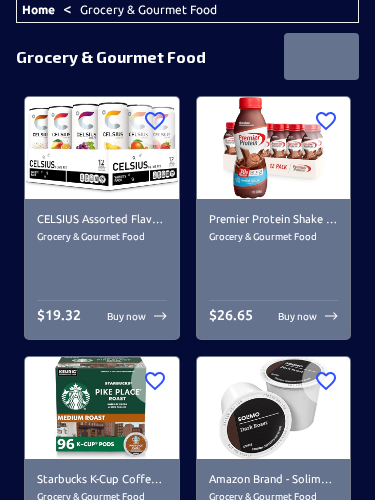 click on "Buy now" at bounding box center (126, 317) 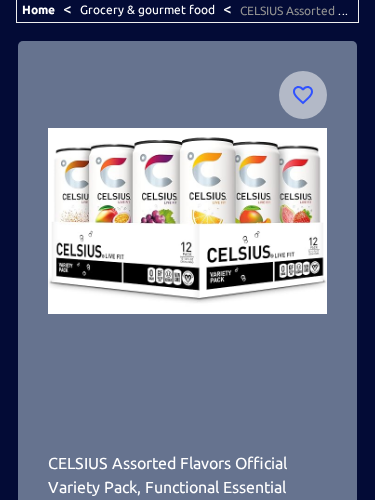 scroll, scrollTop: 0, scrollLeft: 0, axis: both 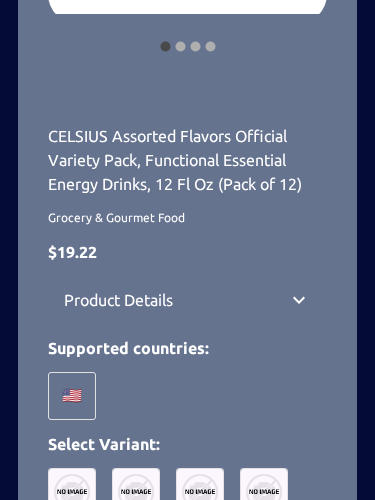 click on "🇺🇸" at bounding box center (72, 396) 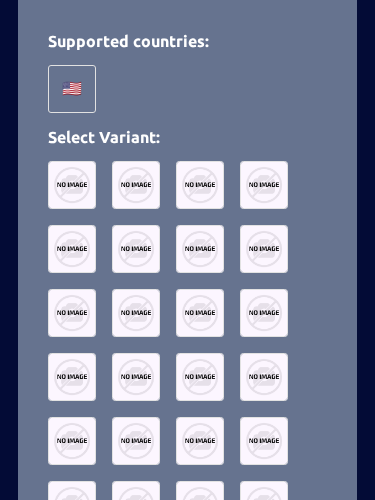 scroll, scrollTop: 825, scrollLeft: 0, axis: vertical 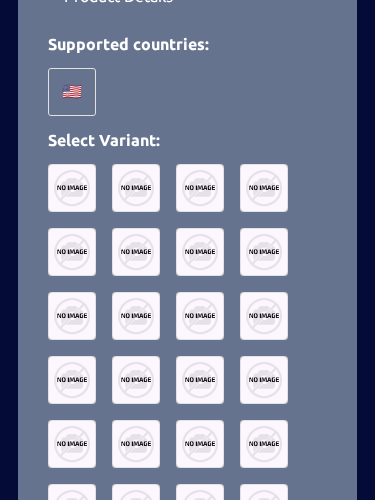 click at bounding box center [72, 188] 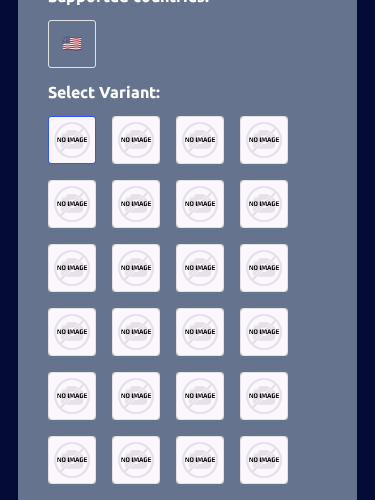 click at bounding box center [136, 140] 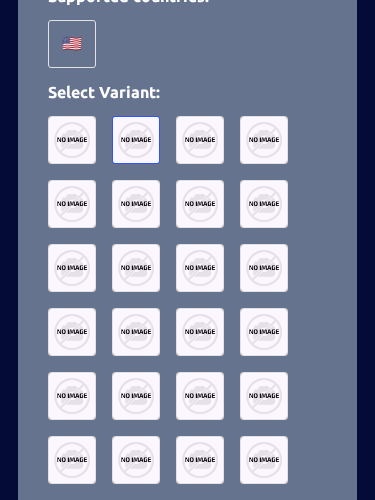 click at bounding box center (200, 140) 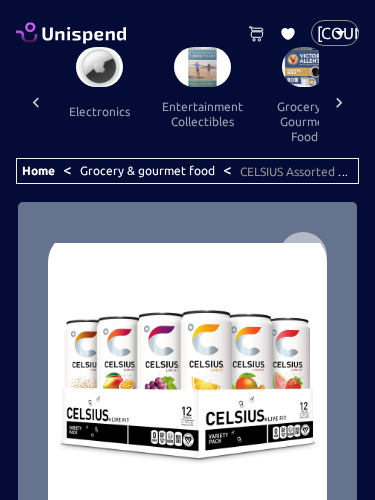 scroll, scrollTop: 0, scrollLeft: 0, axis: both 